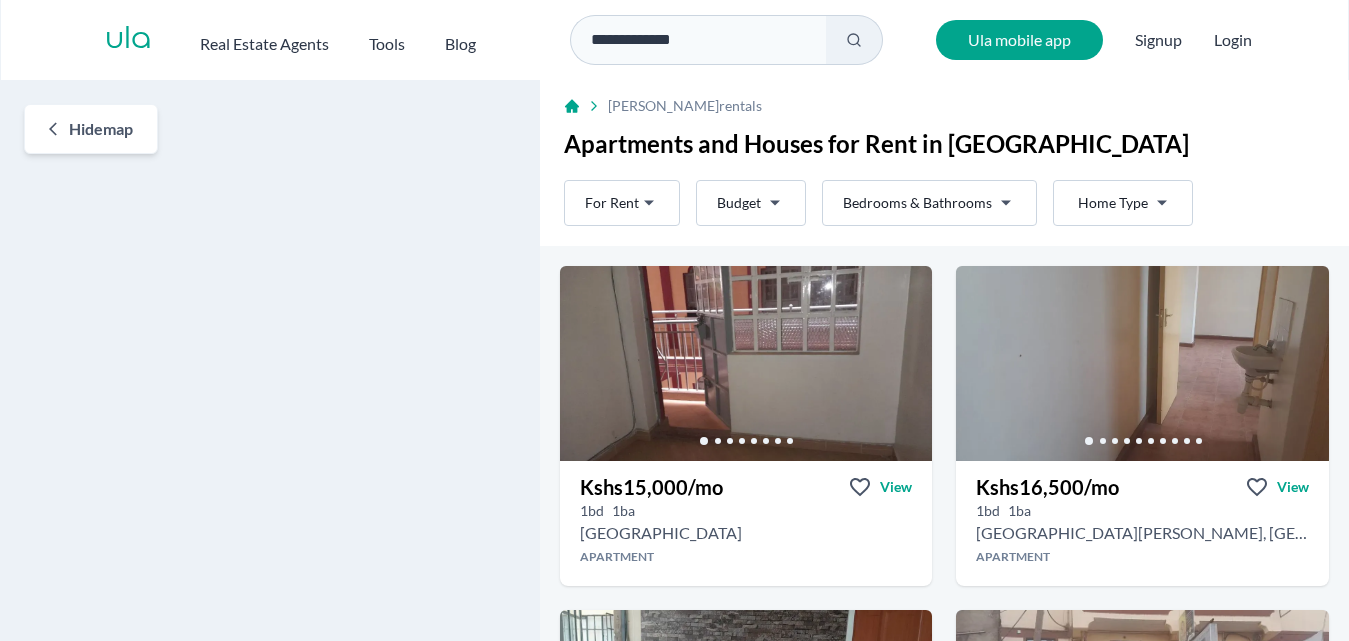 scroll, scrollTop: 0, scrollLeft: 0, axis: both 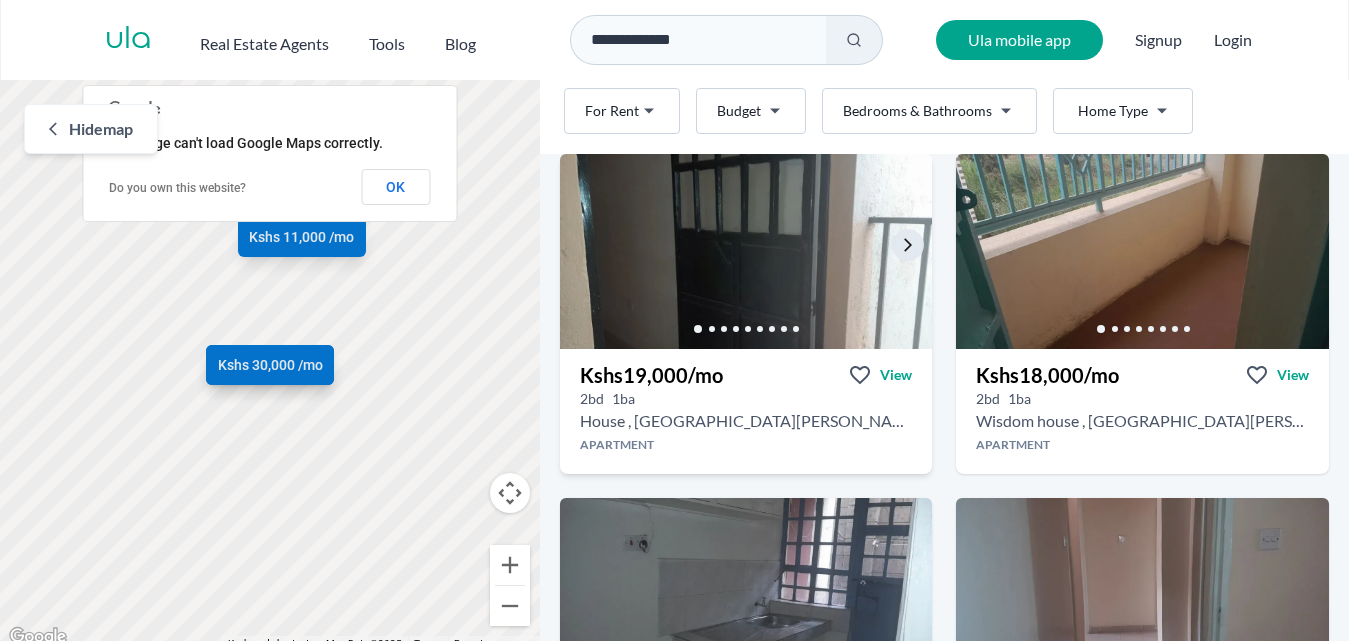 click at bounding box center (745, 251) 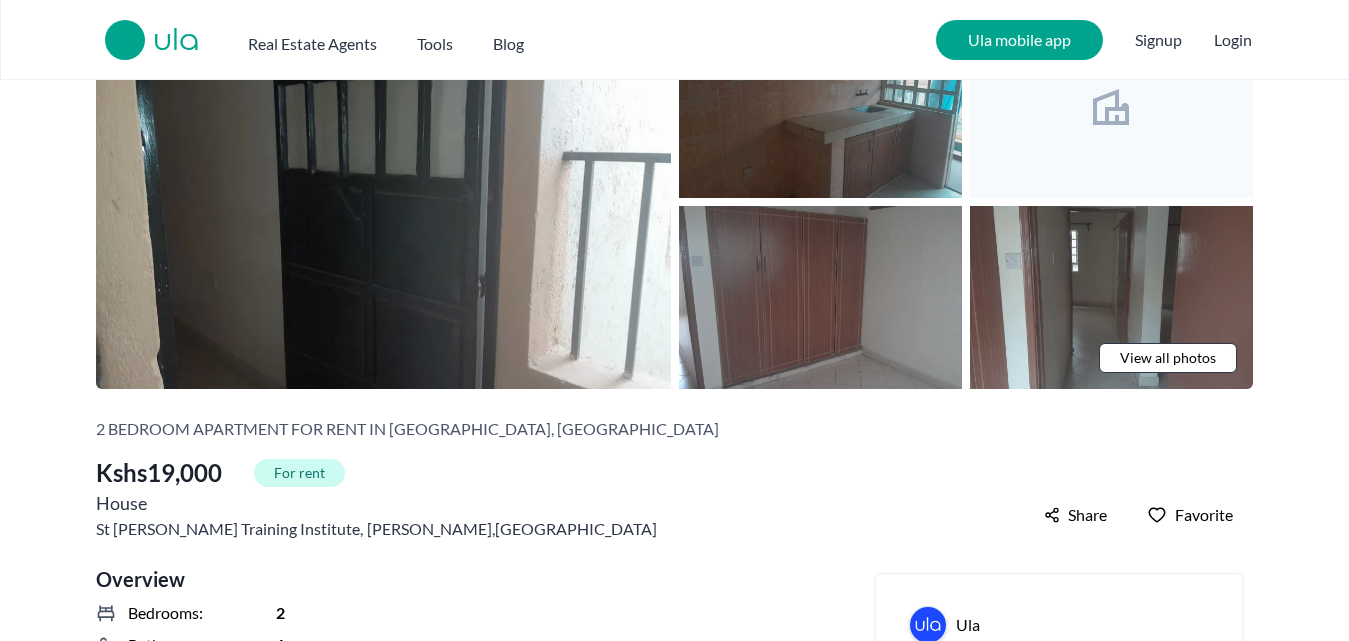 scroll, scrollTop: 0, scrollLeft: 0, axis: both 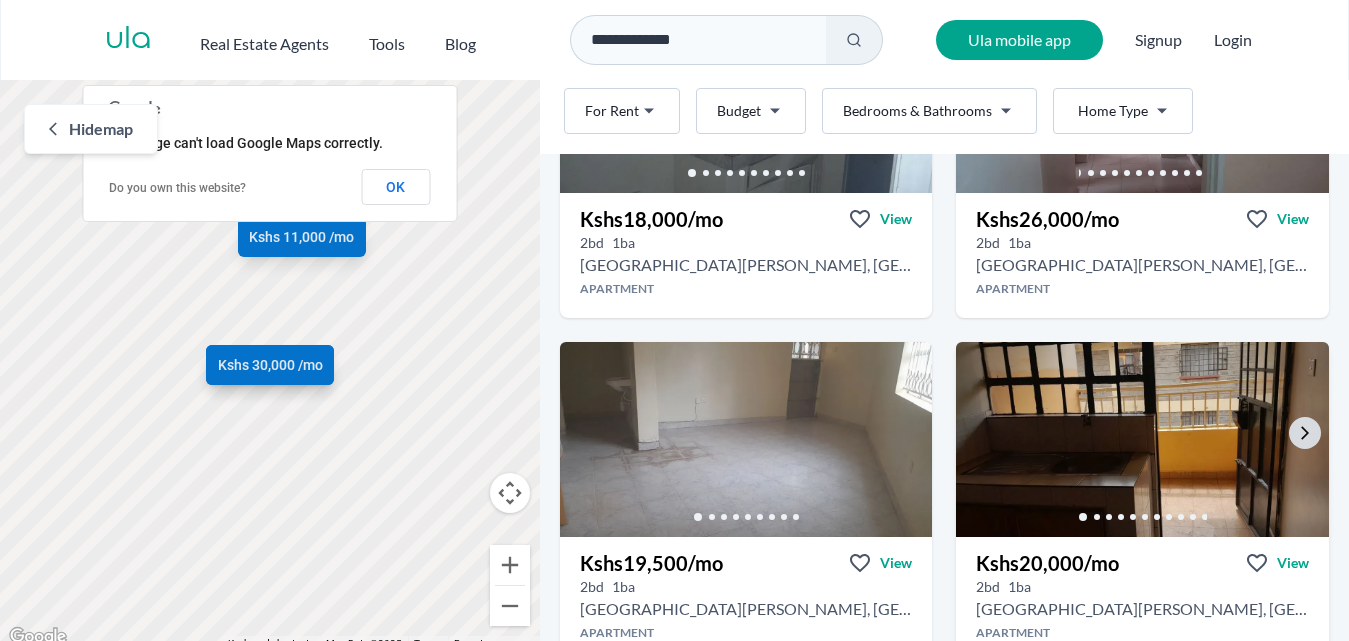 click at bounding box center (1142, 439) 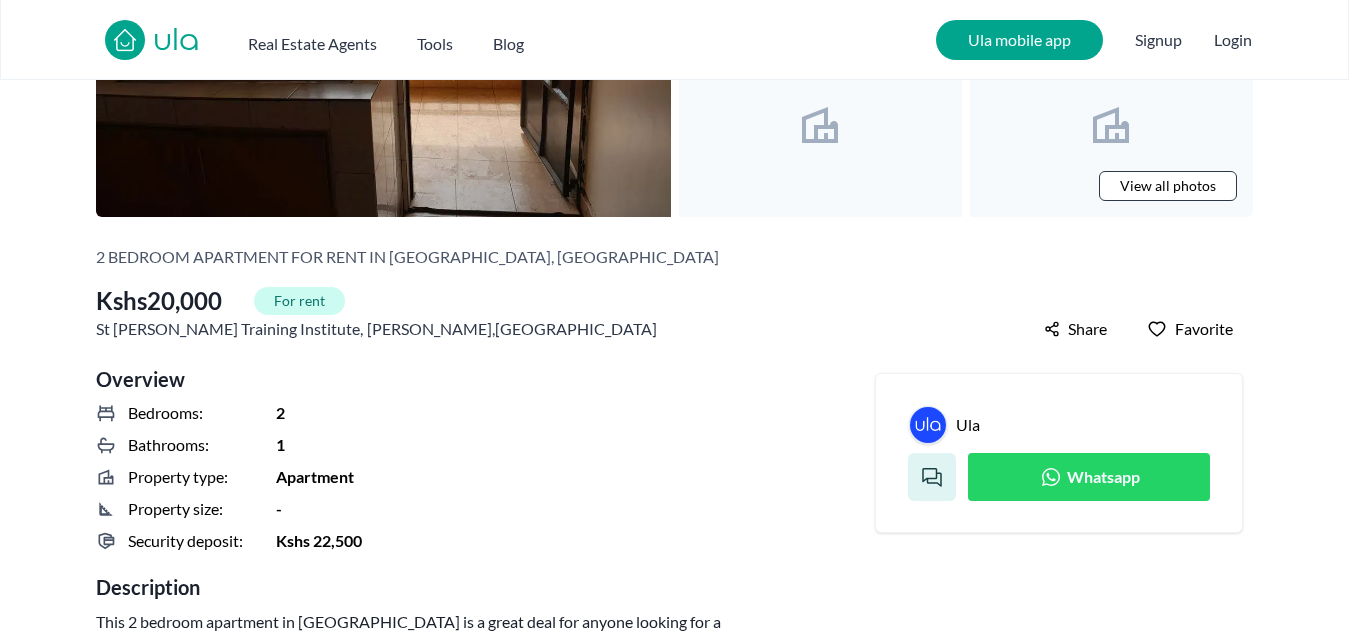 scroll, scrollTop: 300, scrollLeft: 0, axis: vertical 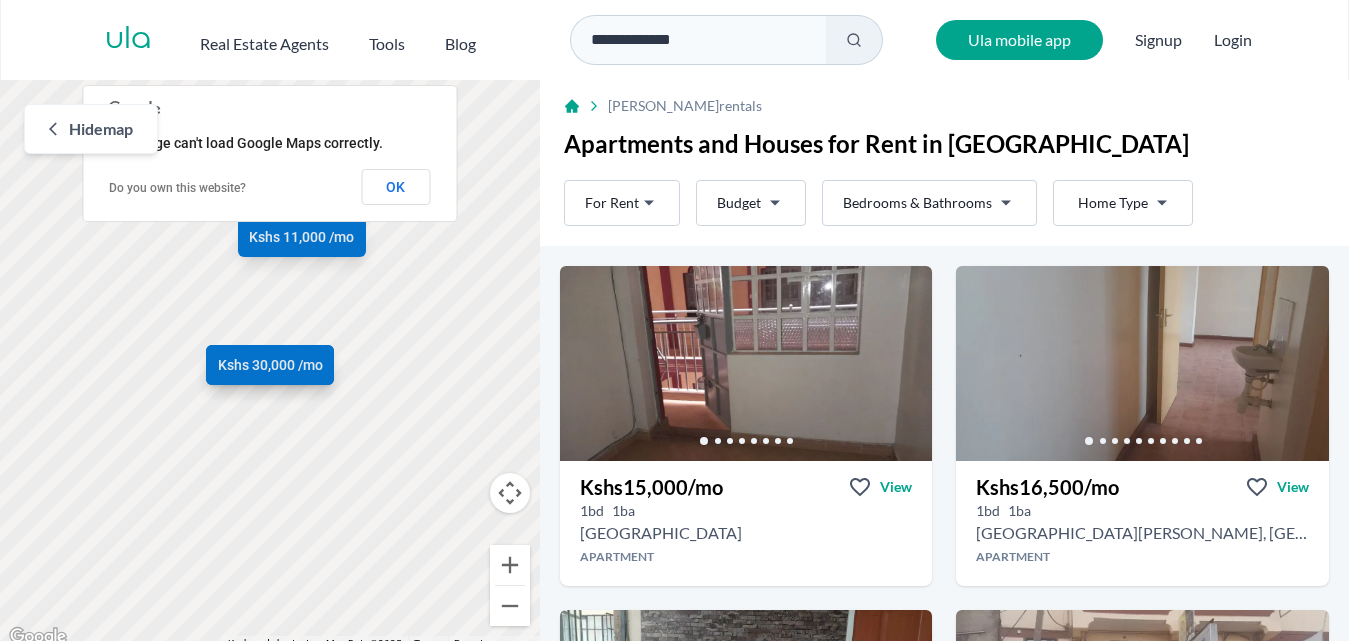 click on "**********" at bounding box center [674, 325] 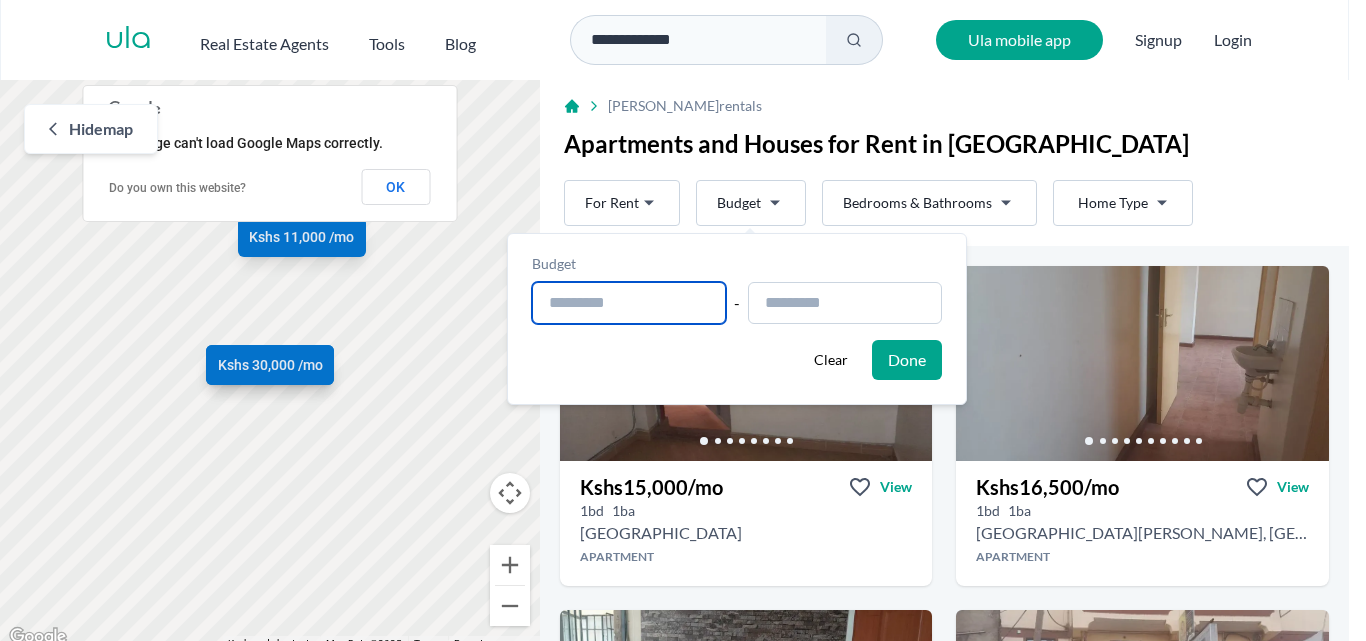 click at bounding box center (629, 303) 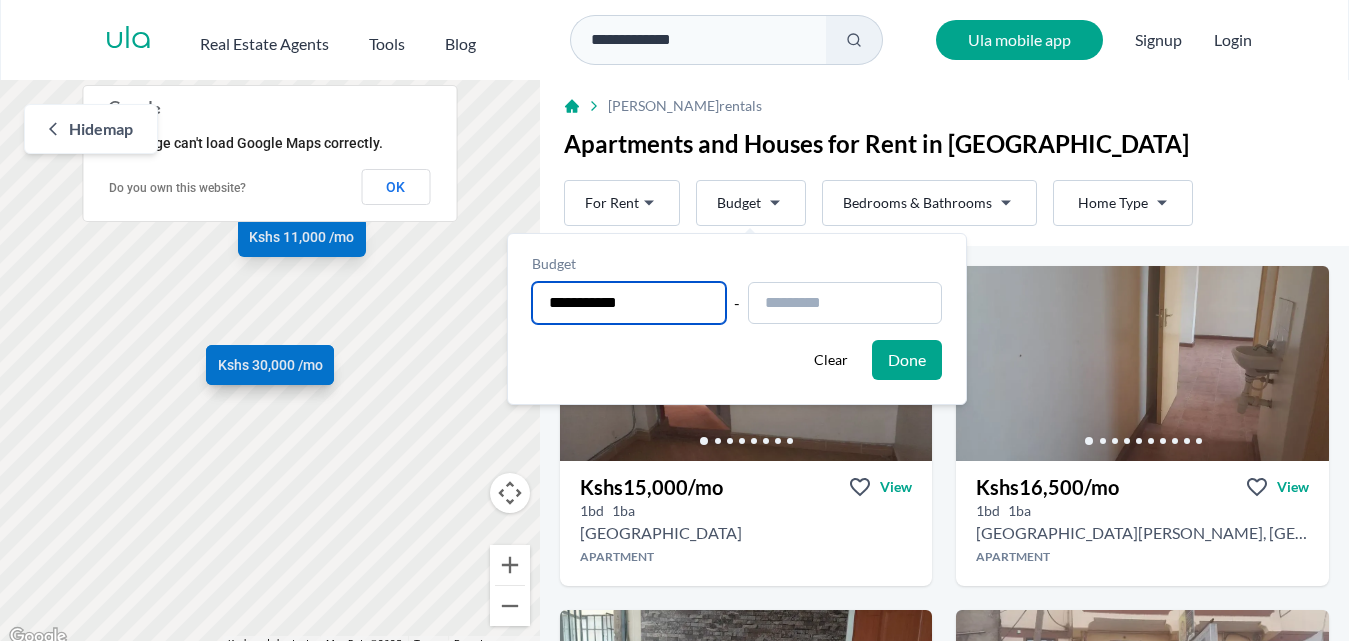 type on "**********" 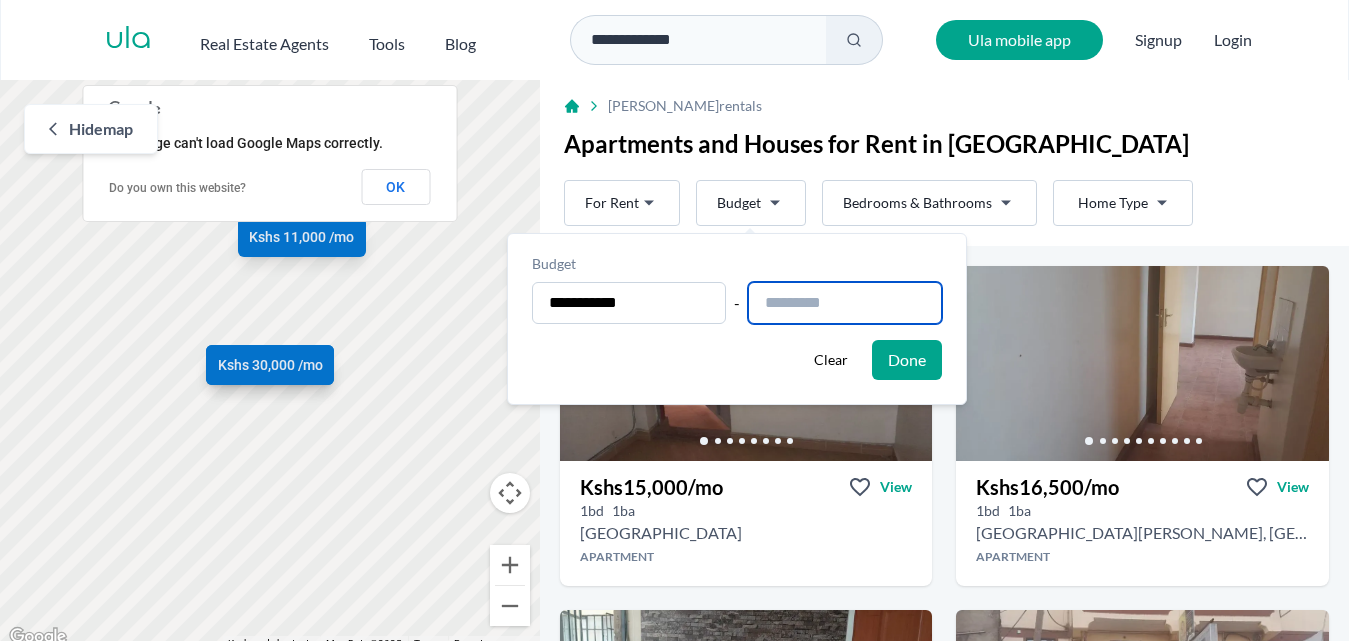 click at bounding box center [845, 303] 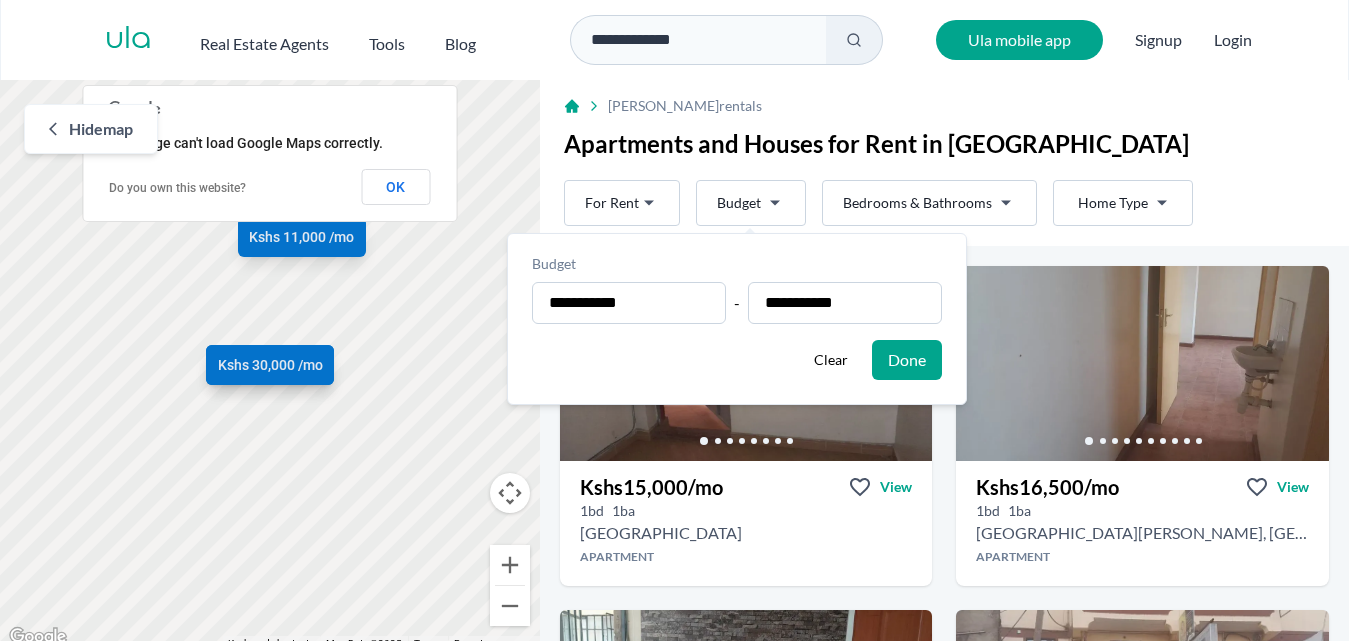 click on "Done" at bounding box center [907, 360] 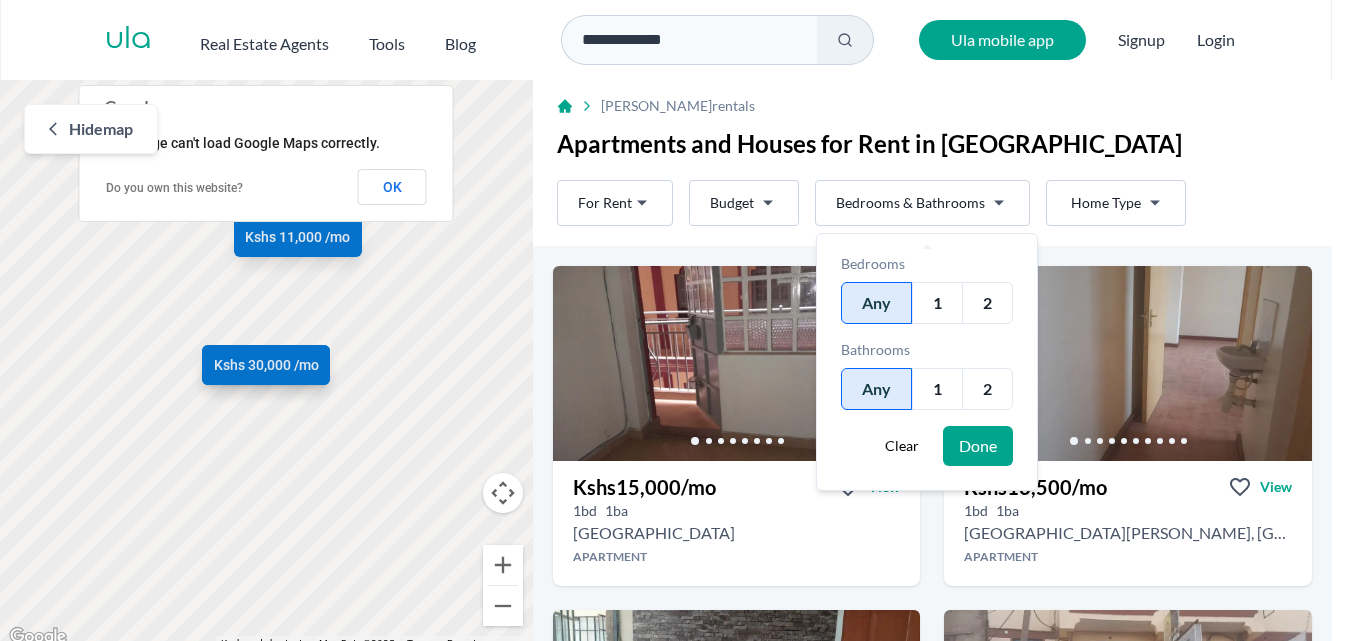 click on "**********" at bounding box center (674, 325) 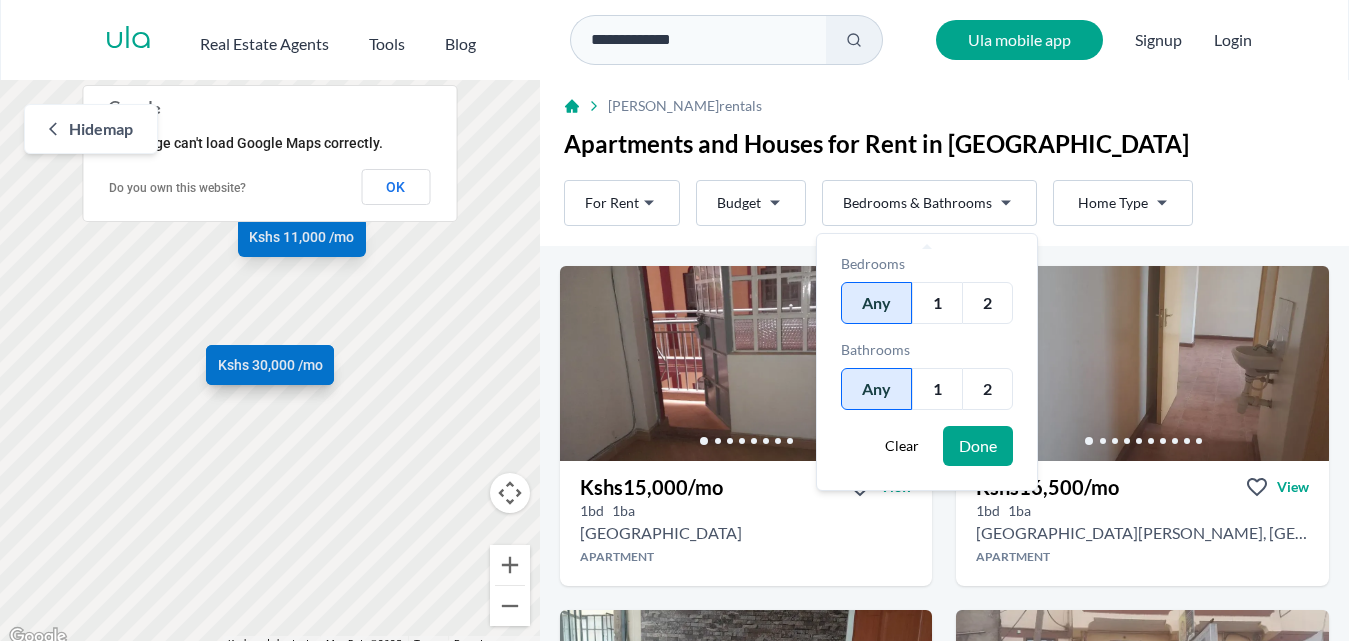 click on "2" at bounding box center (987, 303) 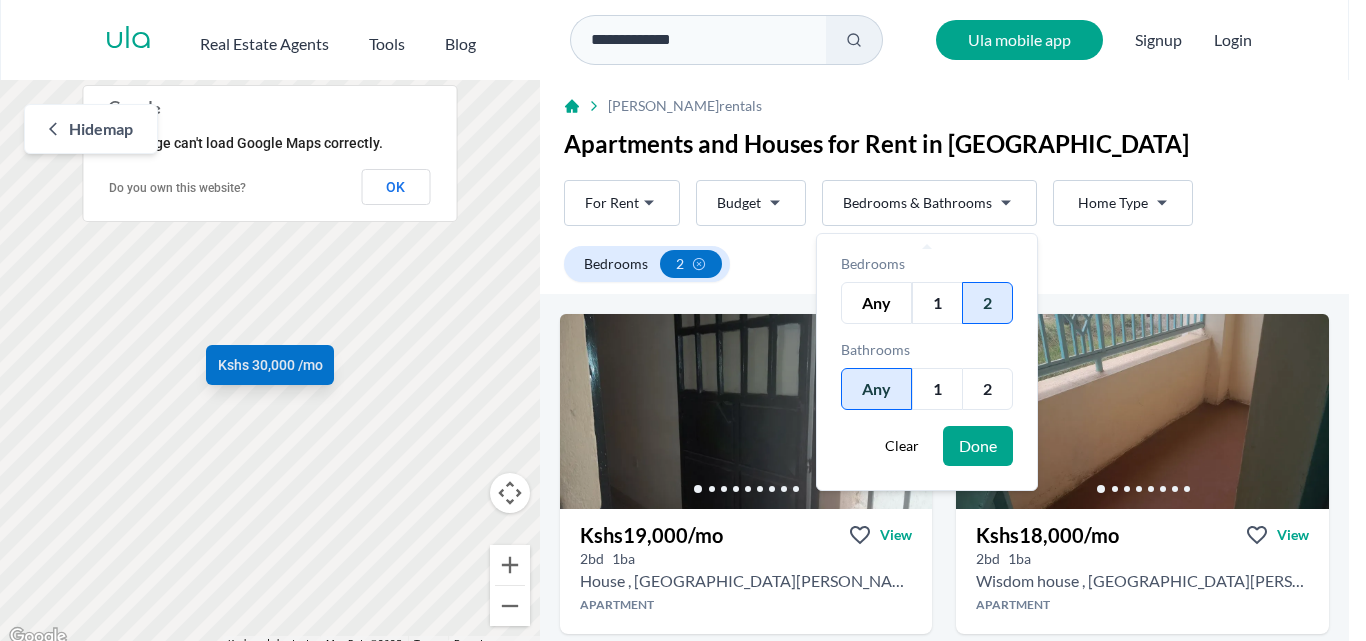 click on "2" at bounding box center (987, 389) 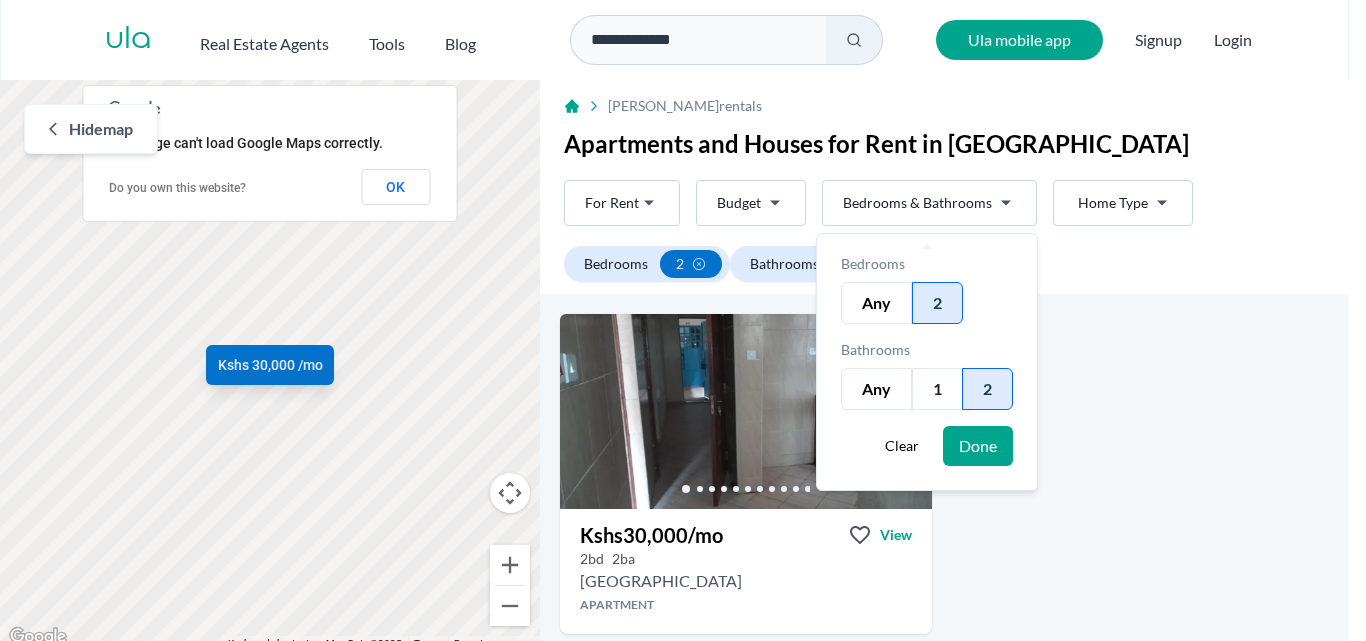 click on "Done" at bounding box center (978, 446) 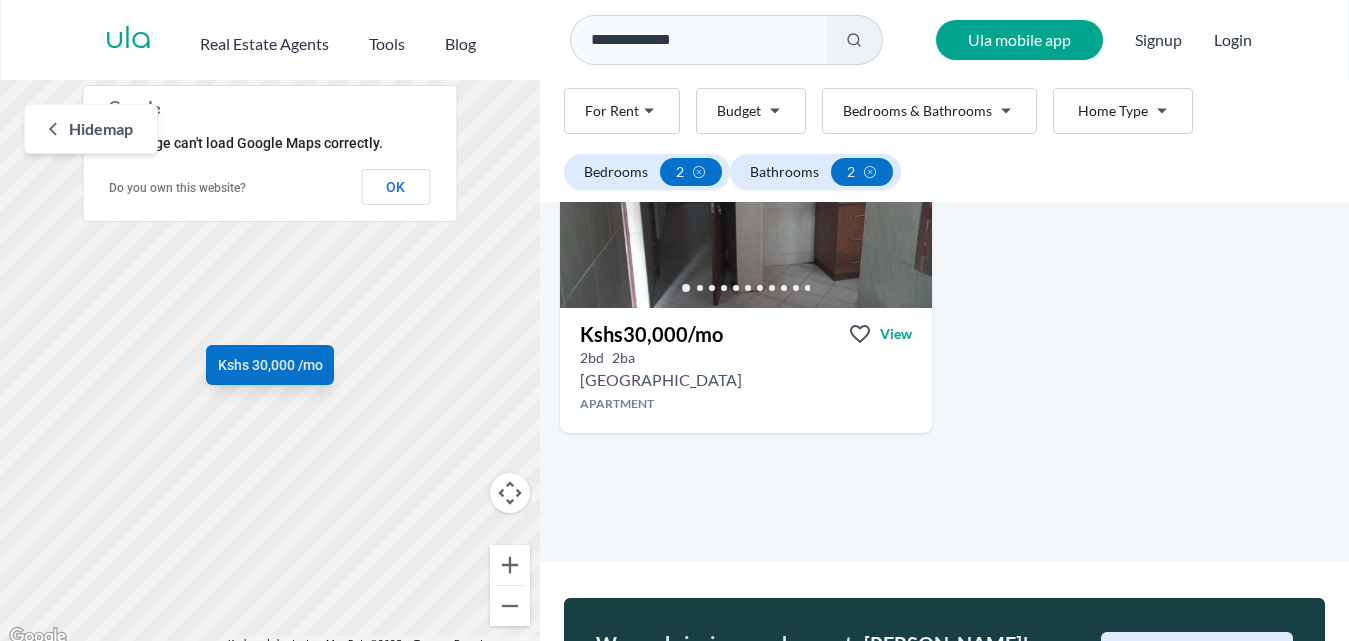 scroll, scrollTop: 47, scrollLeft: 0, axis: vertical 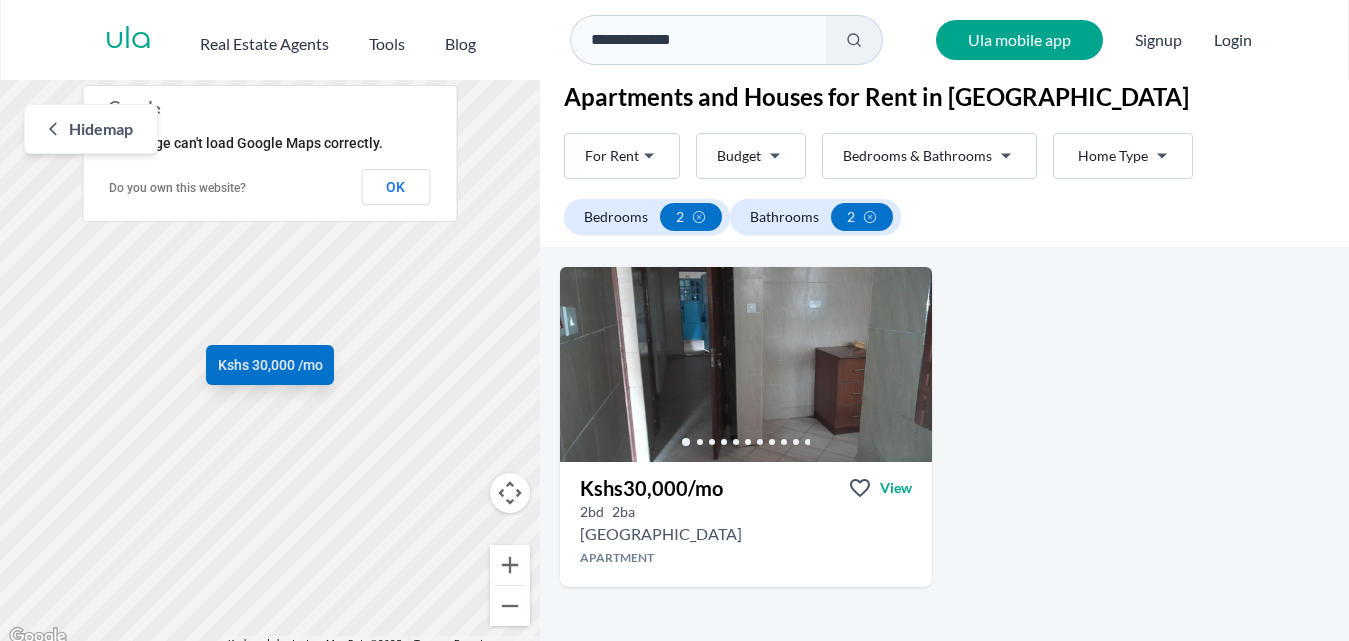 click on "**********" at bounding box center [674, 325] 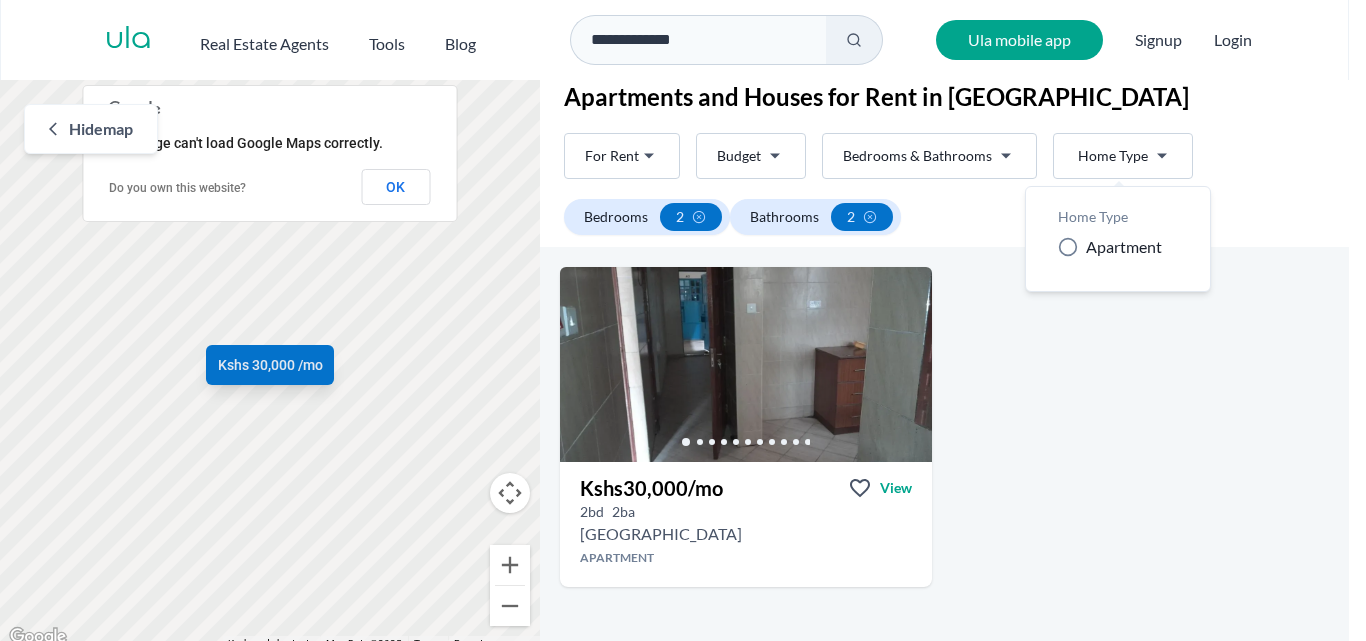 click on "Apartment" at bounding box center (1124, 247) 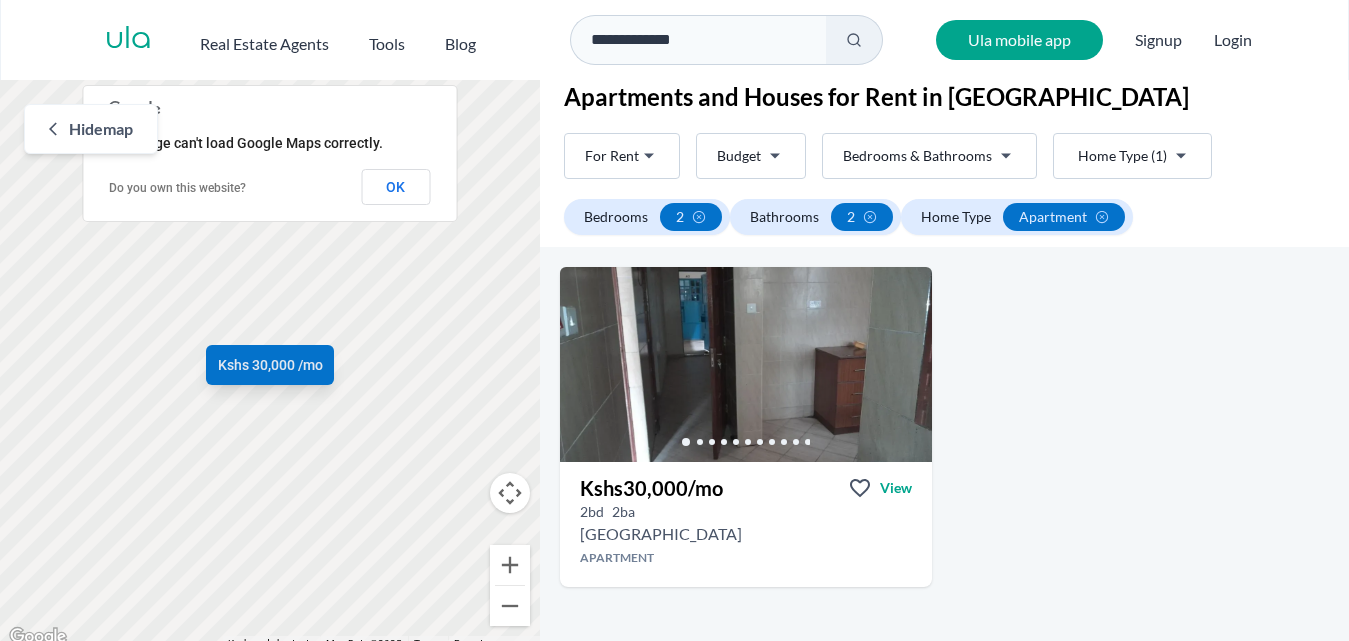 click on "**********" at bounding box center [674, 325] 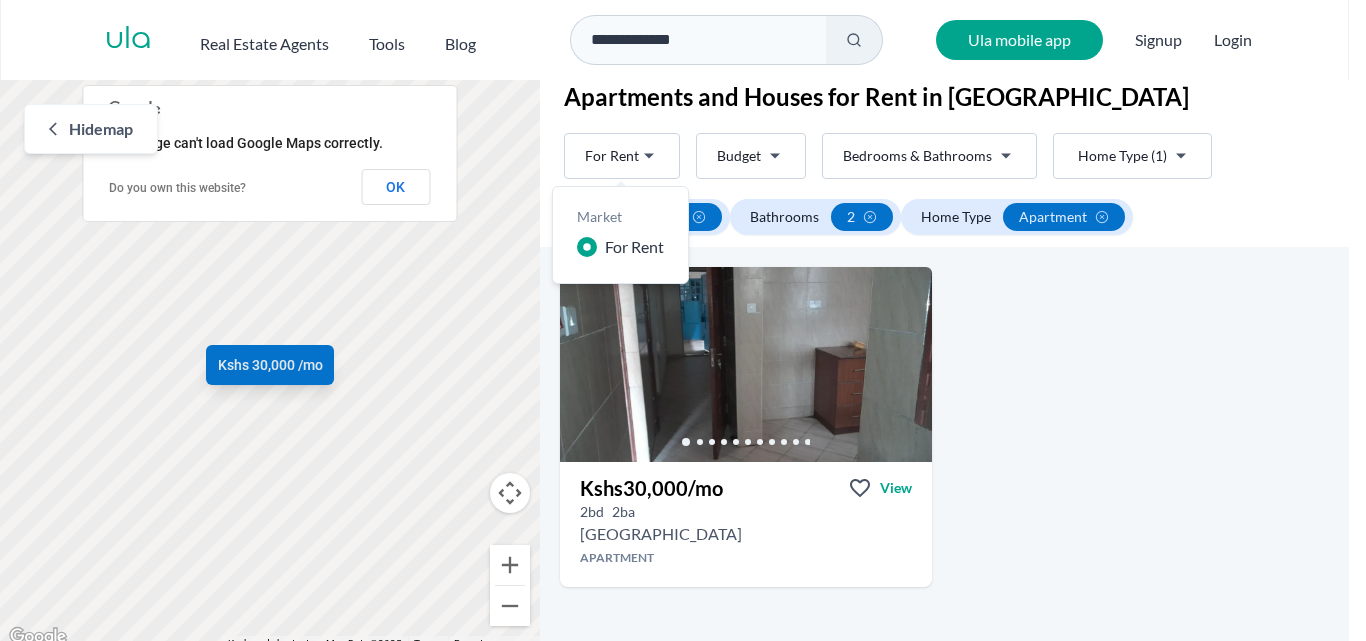 click on "**********" at bounding box center (683, 325) 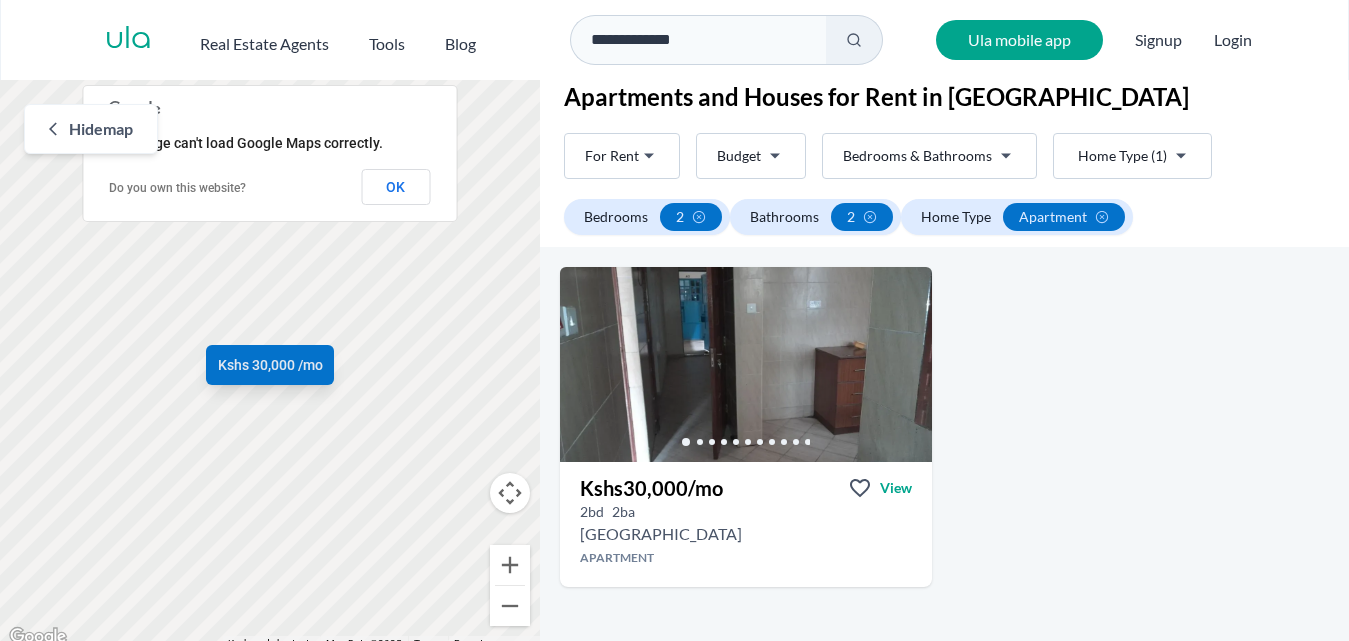click on "**********" at bounding box center (674, 325) 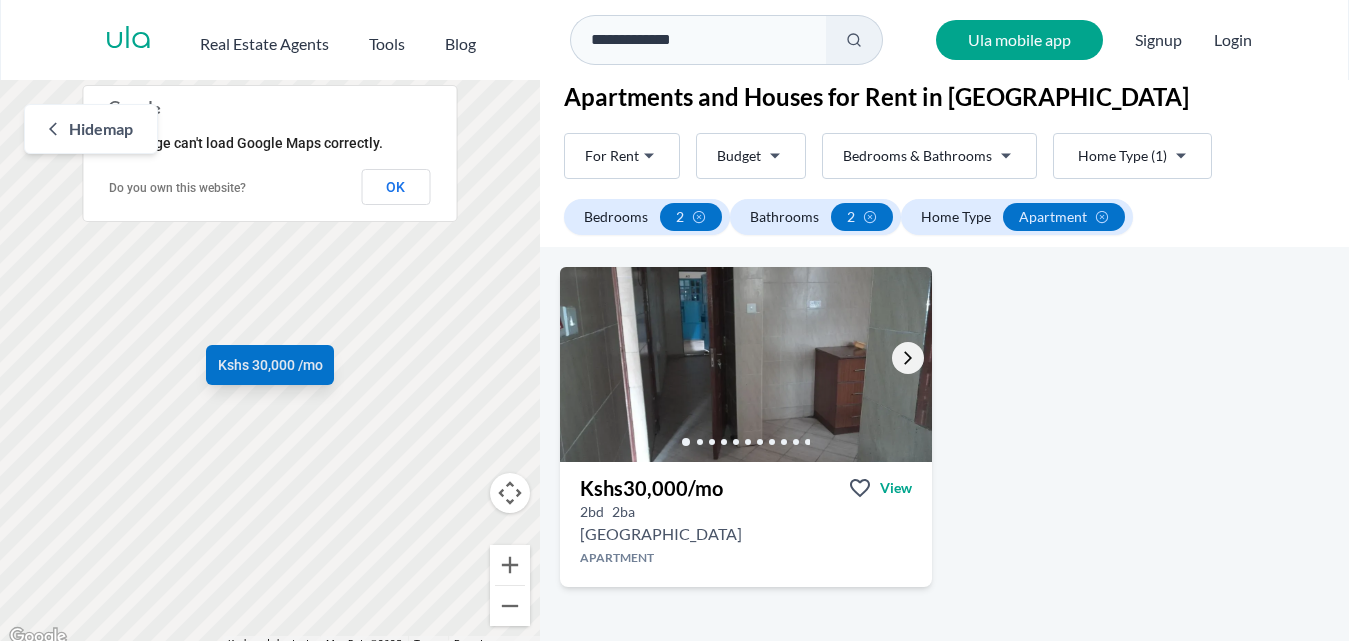 click 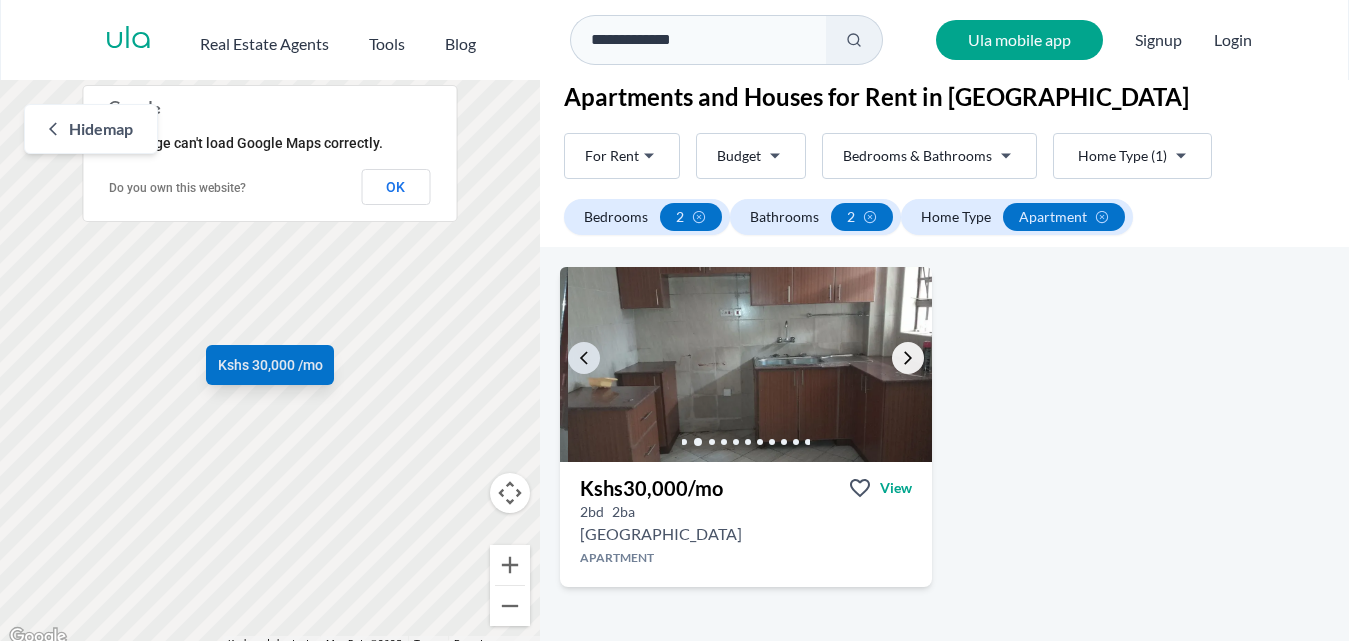 click 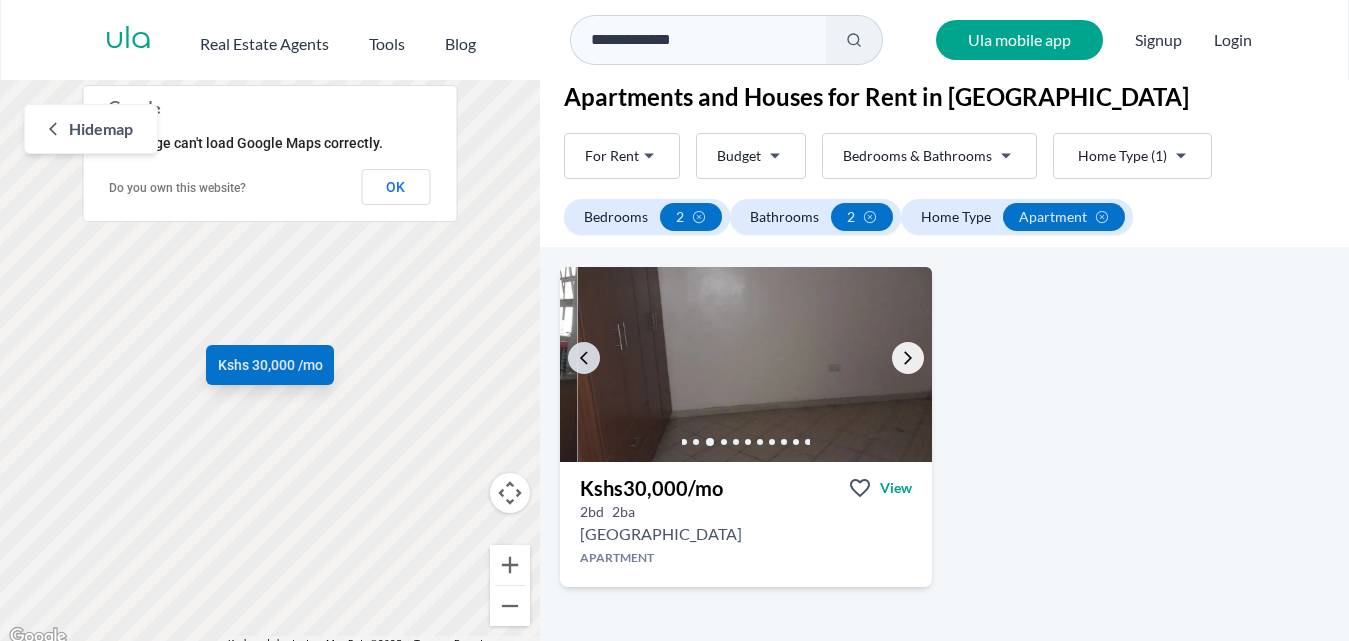 click 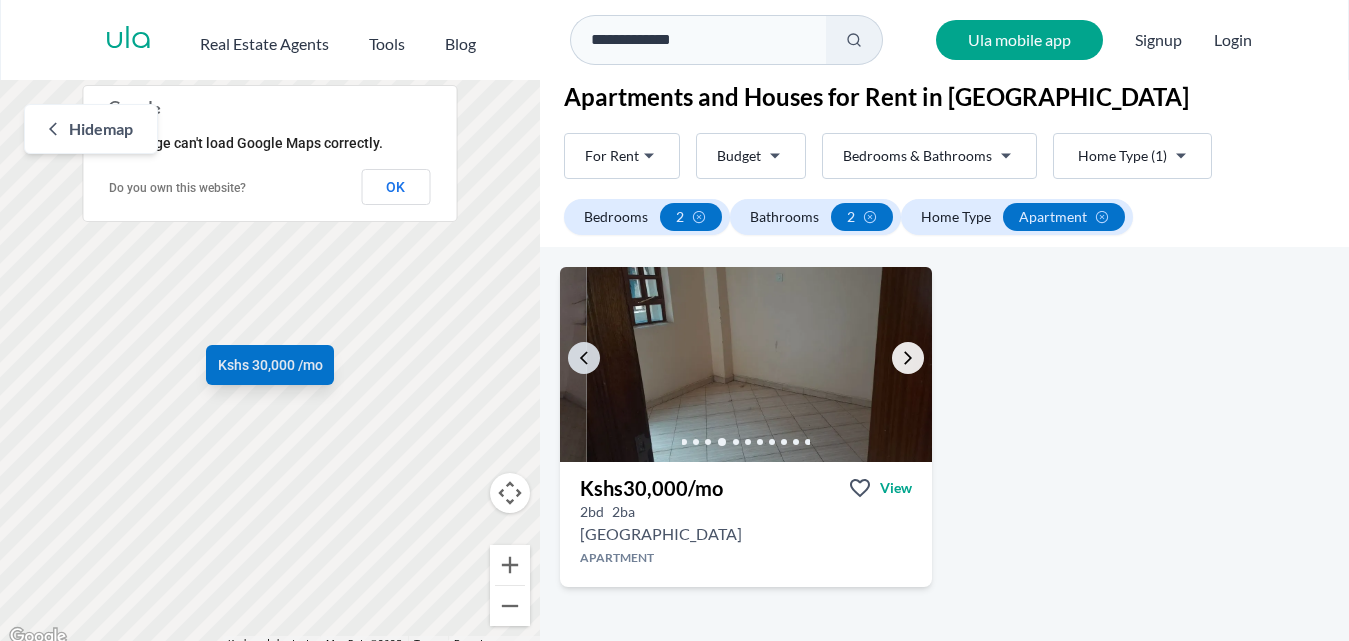 click 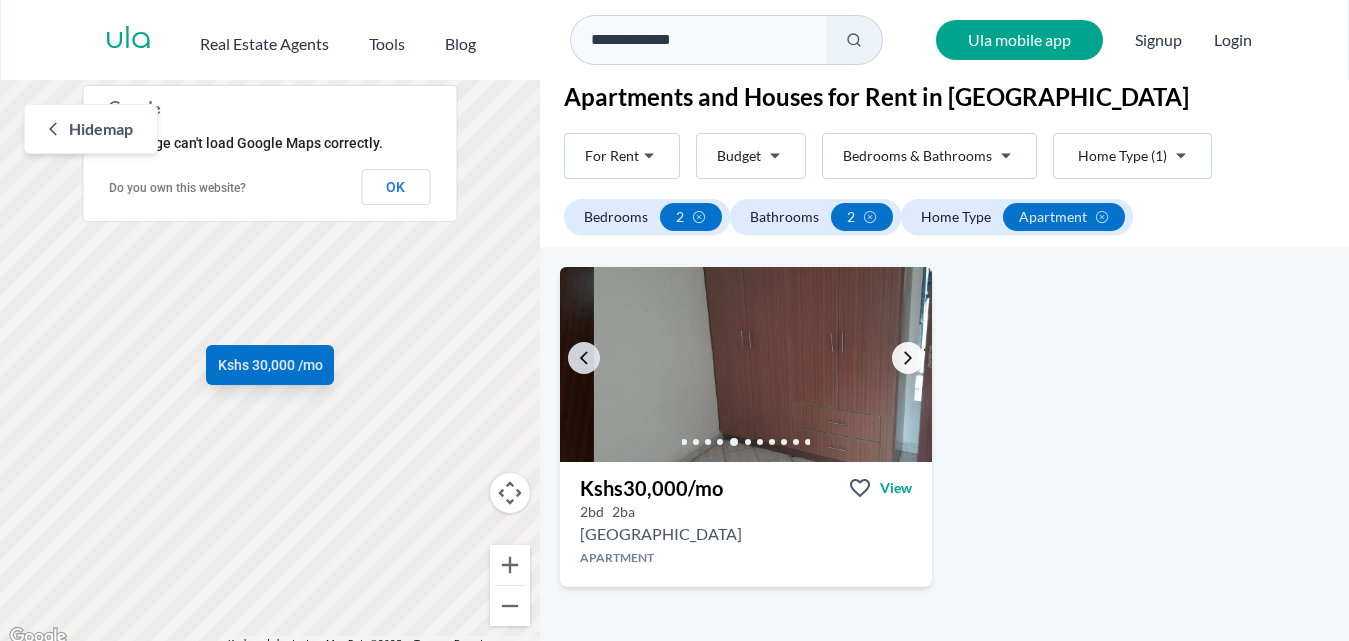 click 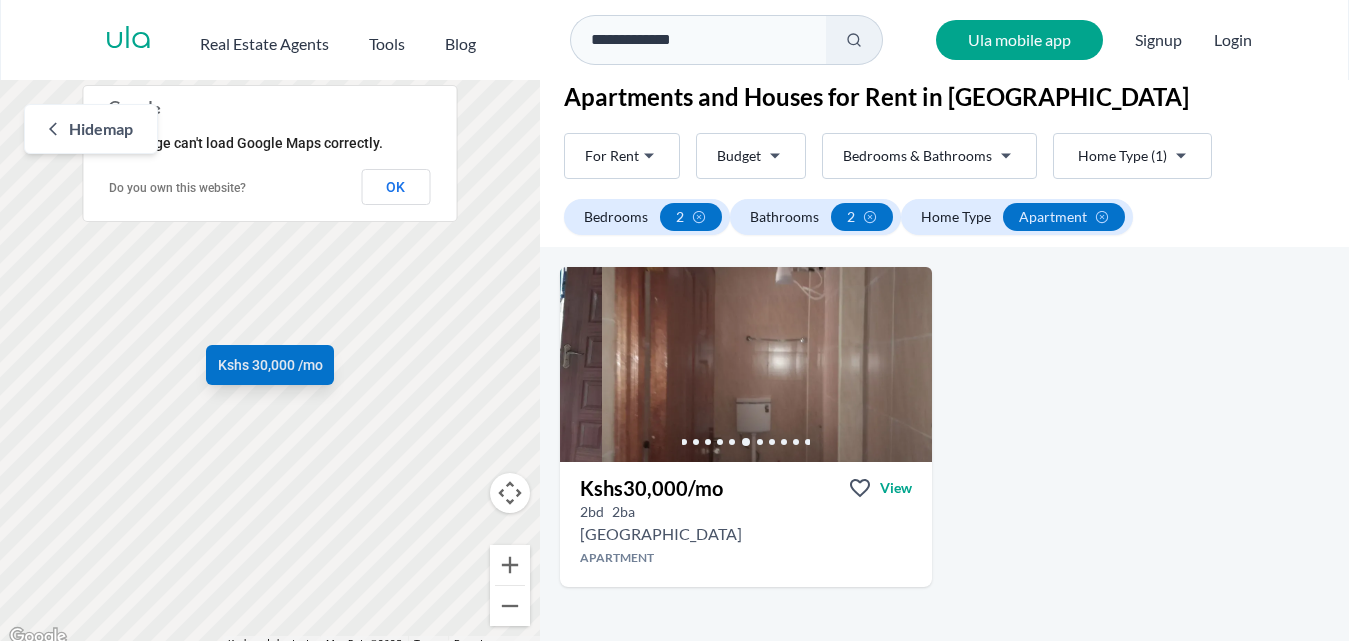 click on "Bathrooms" at bounding box center (784, 217) 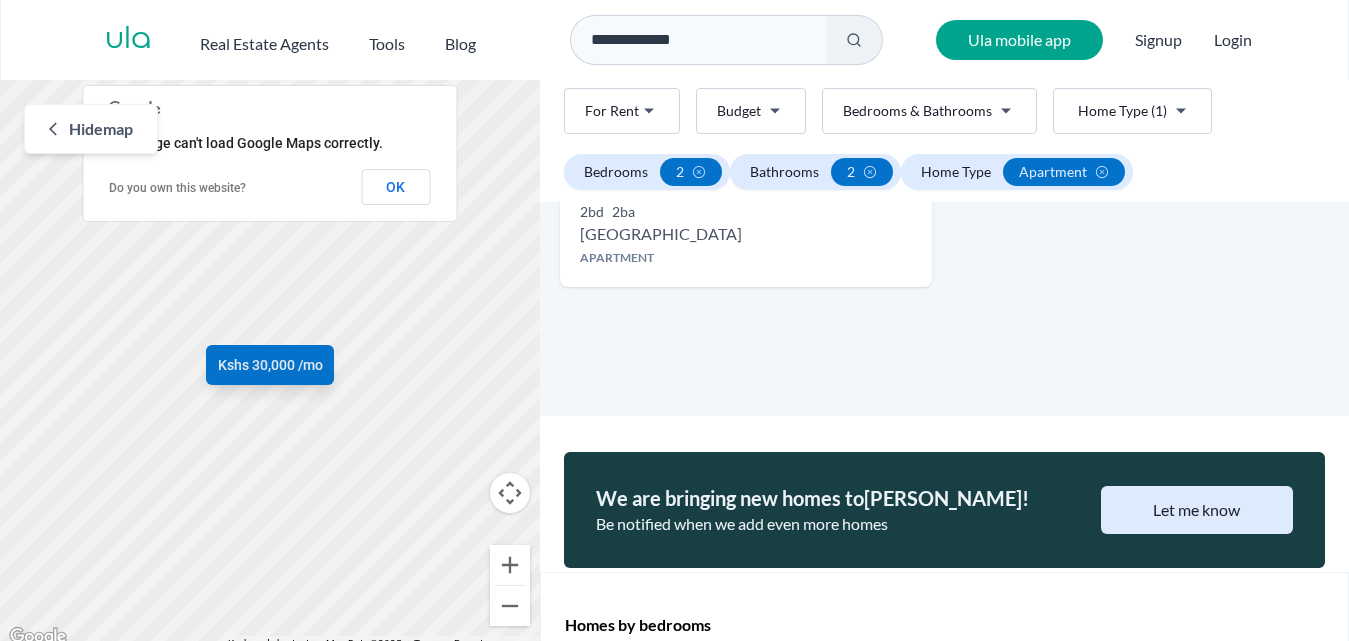 scroll, scrollTop: 447, scrollLeft: 0, axis: vertical 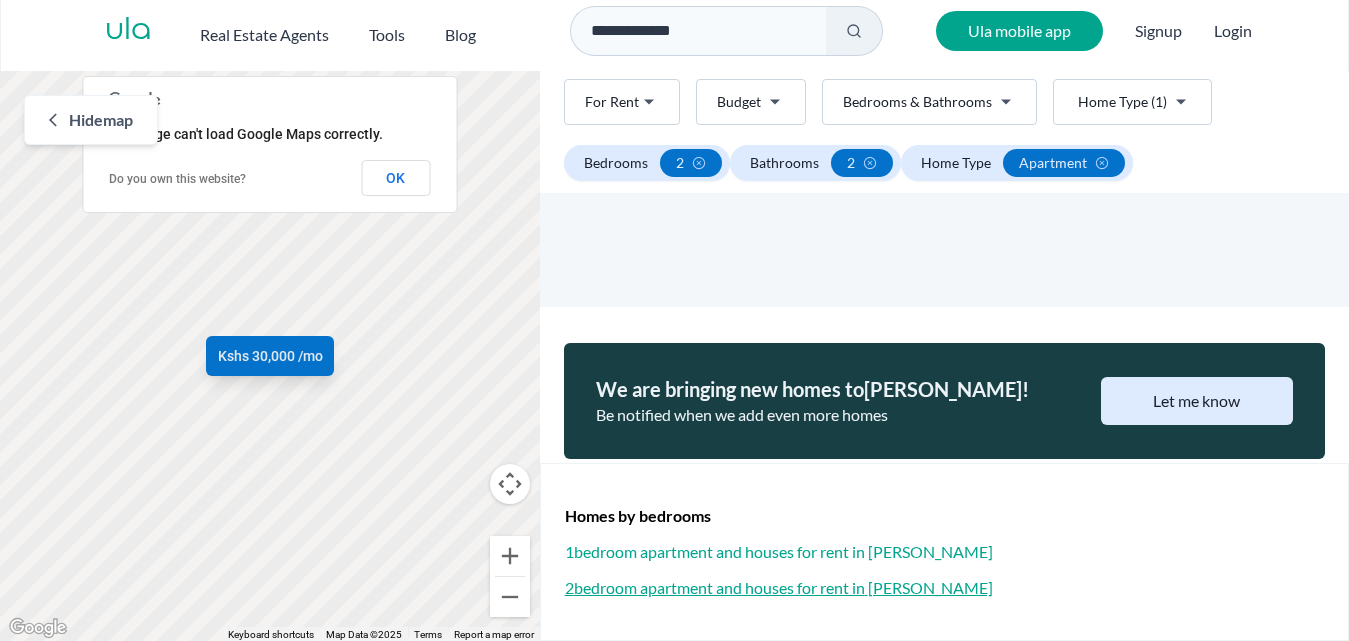 click on "2  bedroom apartment and houses for rent in   [GEOGRAPHIC_DATA]" at bounding box center [944, 588] 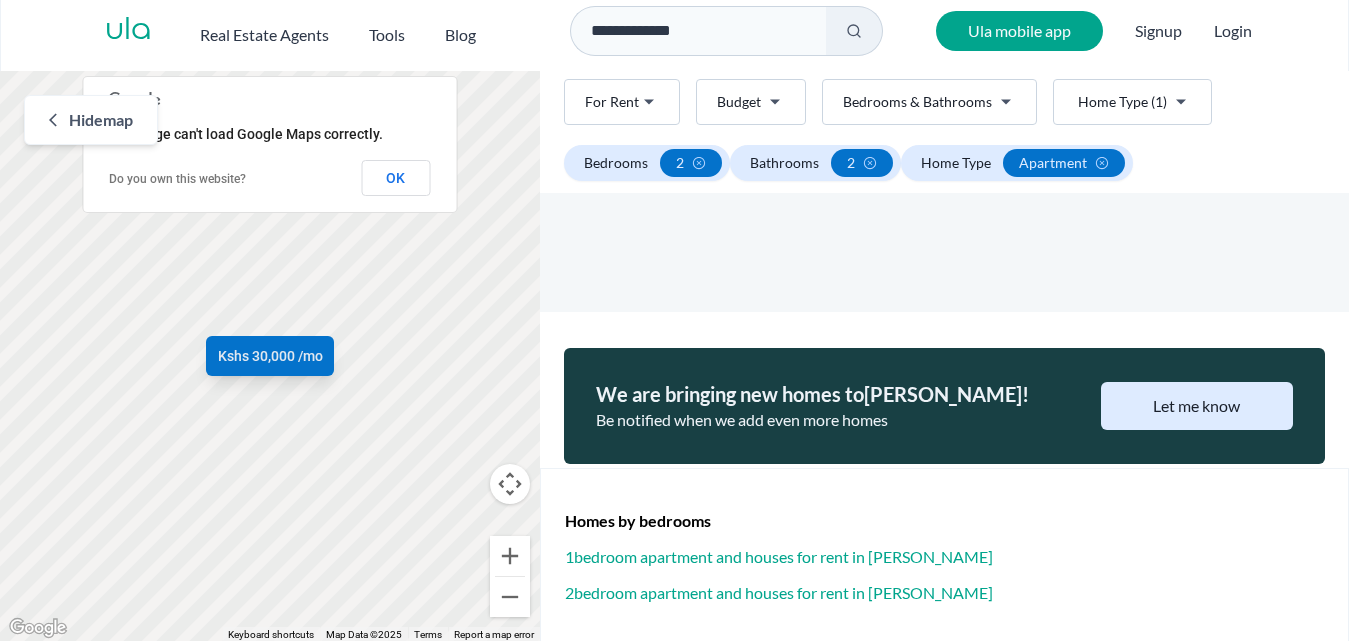 scroll, scrollTop: 447, scrollLeft: 0, axis: vertical 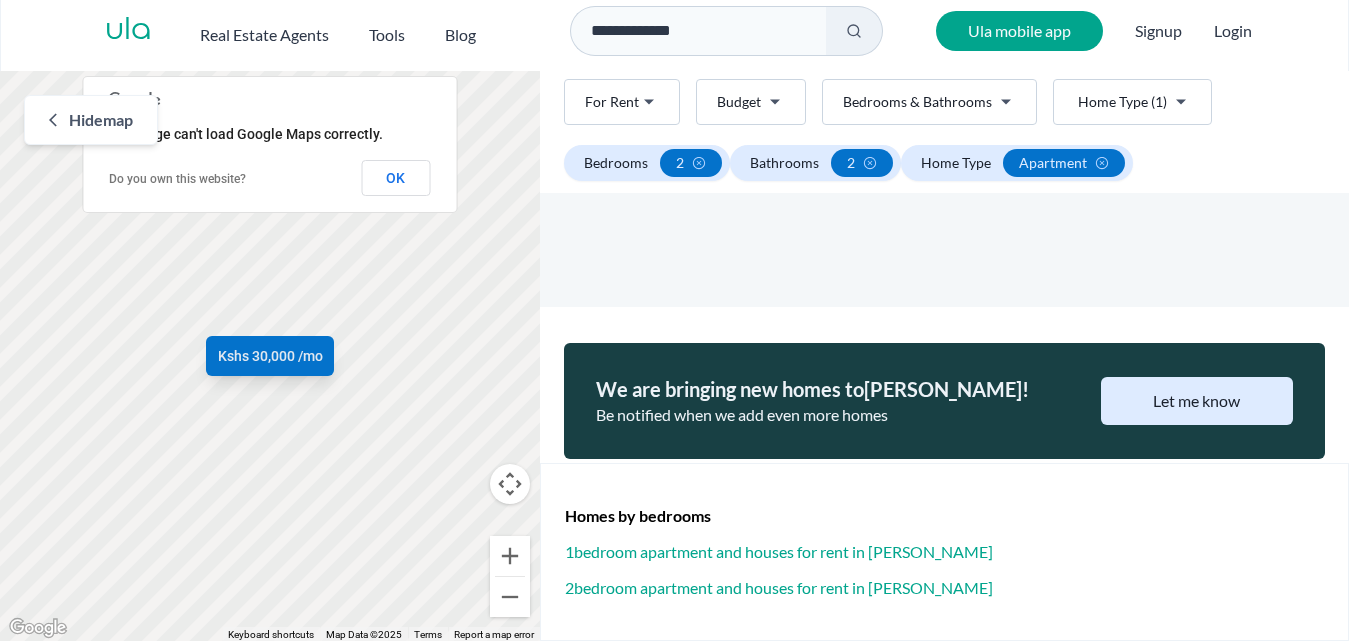 click on "Kshs   30,000 /mo" at bounding box center (270, 356) 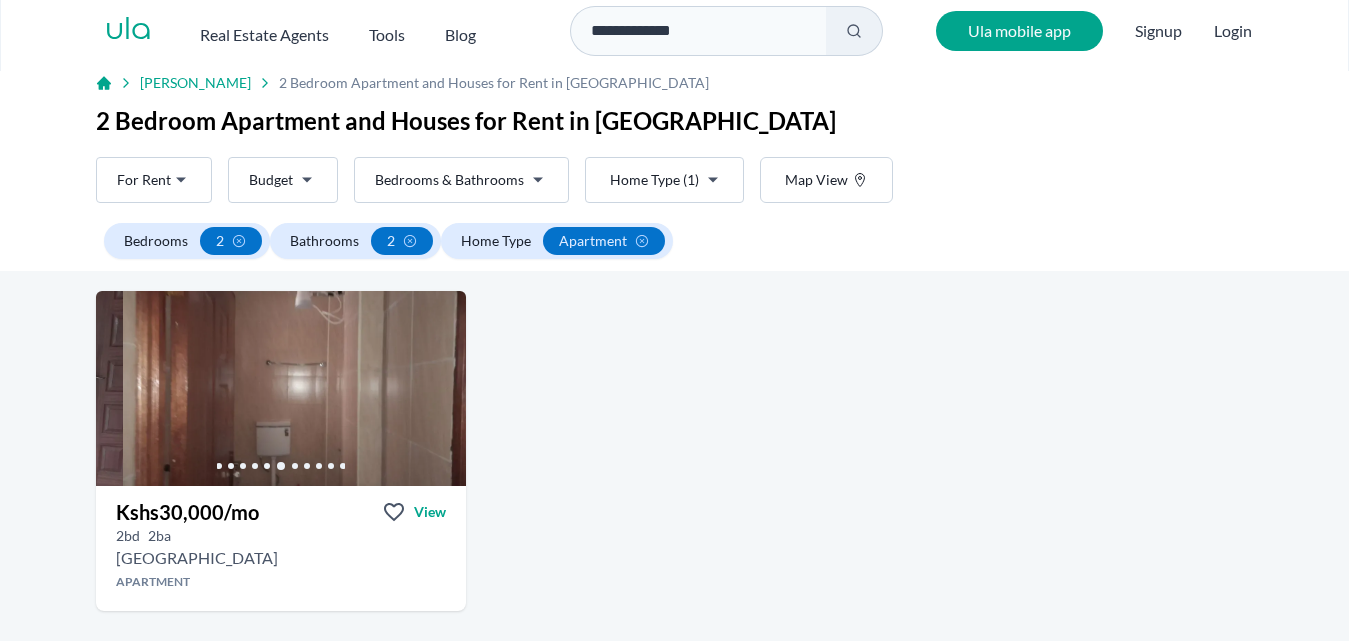 scroll, scrollTop: 0, scrollLeft: 0, axis: both 